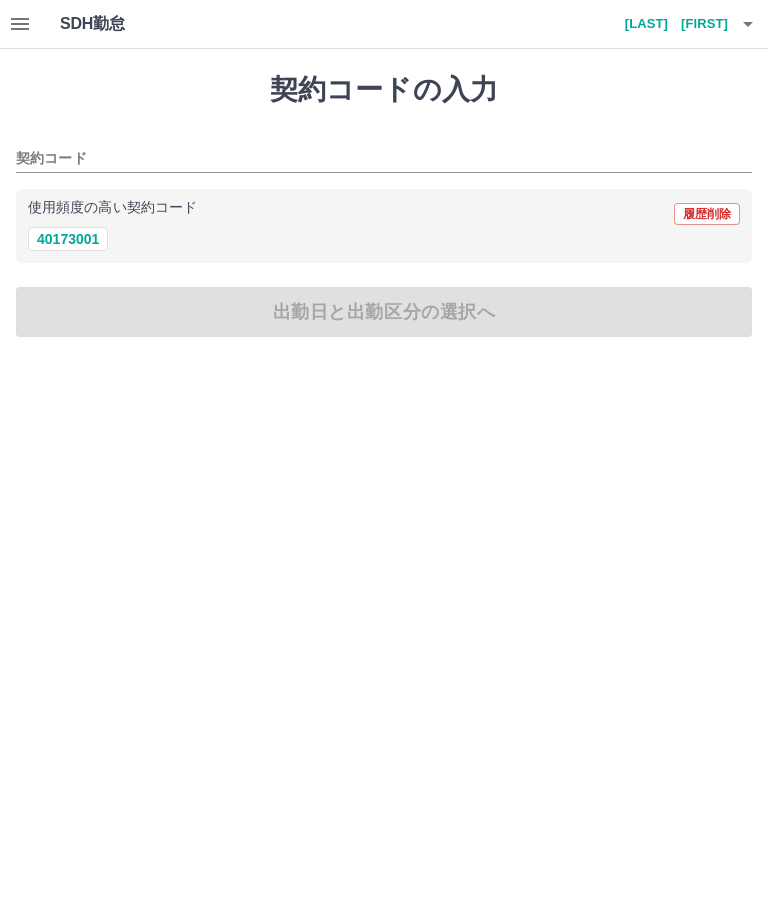 scroll, scrollTop: 0, scrollLeft: 0, axis: both 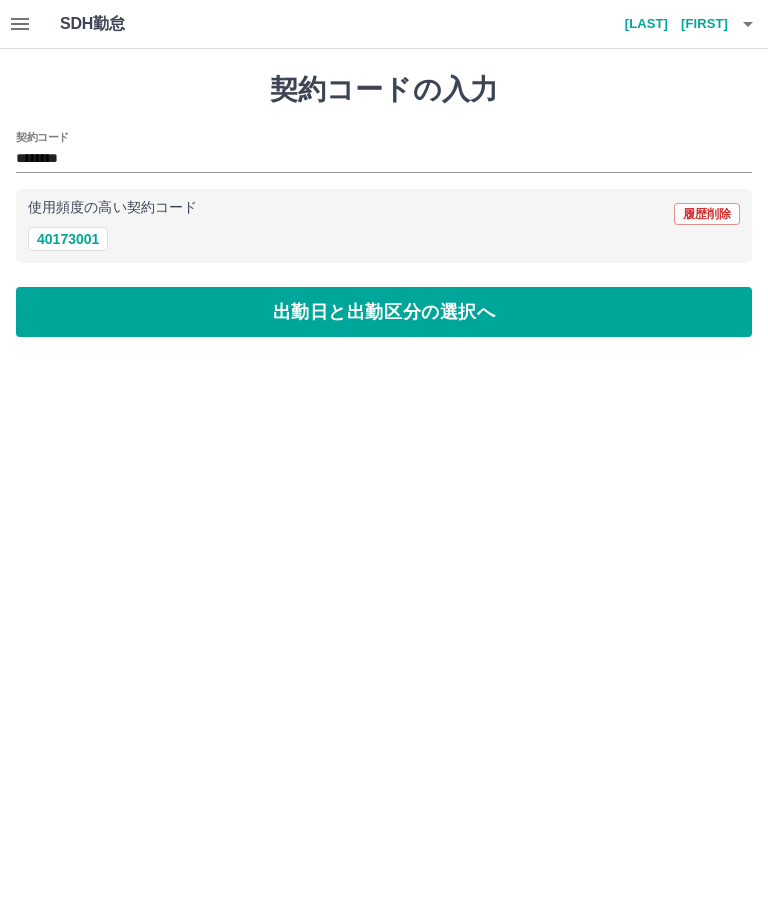 click on "出勤日と出勤区分の選択へ" at bounding box center (384, 312) 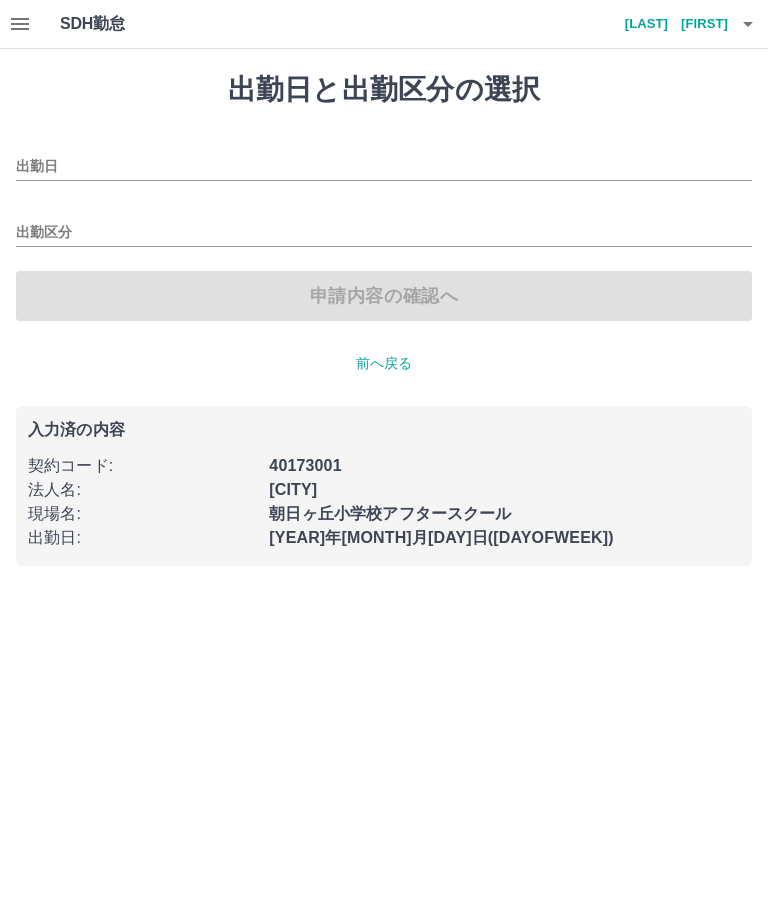 type on "**********" 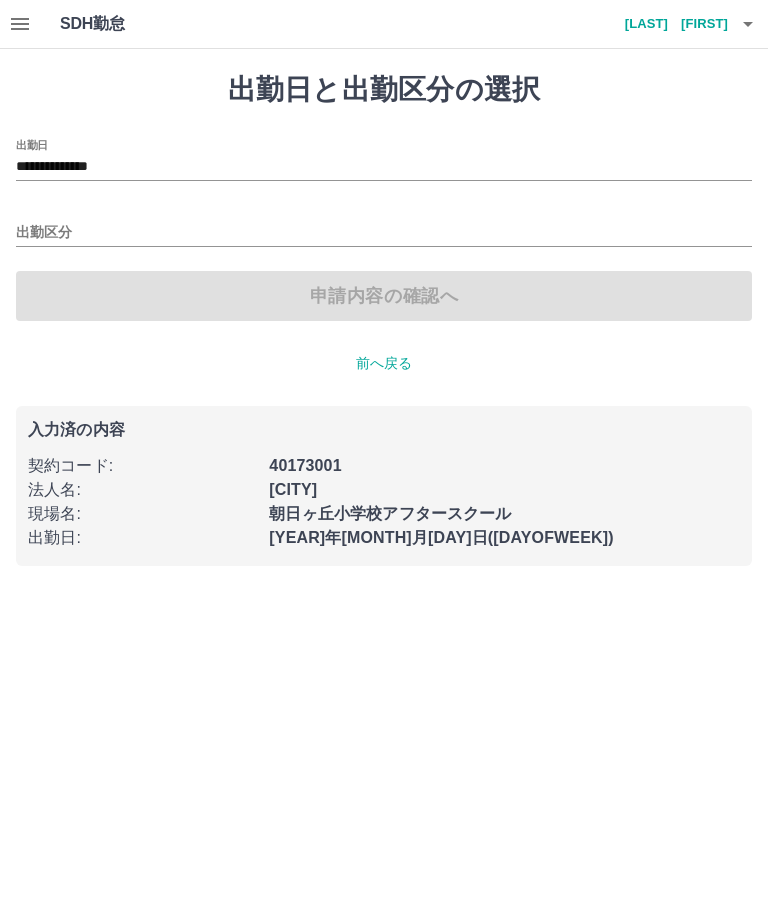 click on "出勤区分" at bounding box center (384, 233) 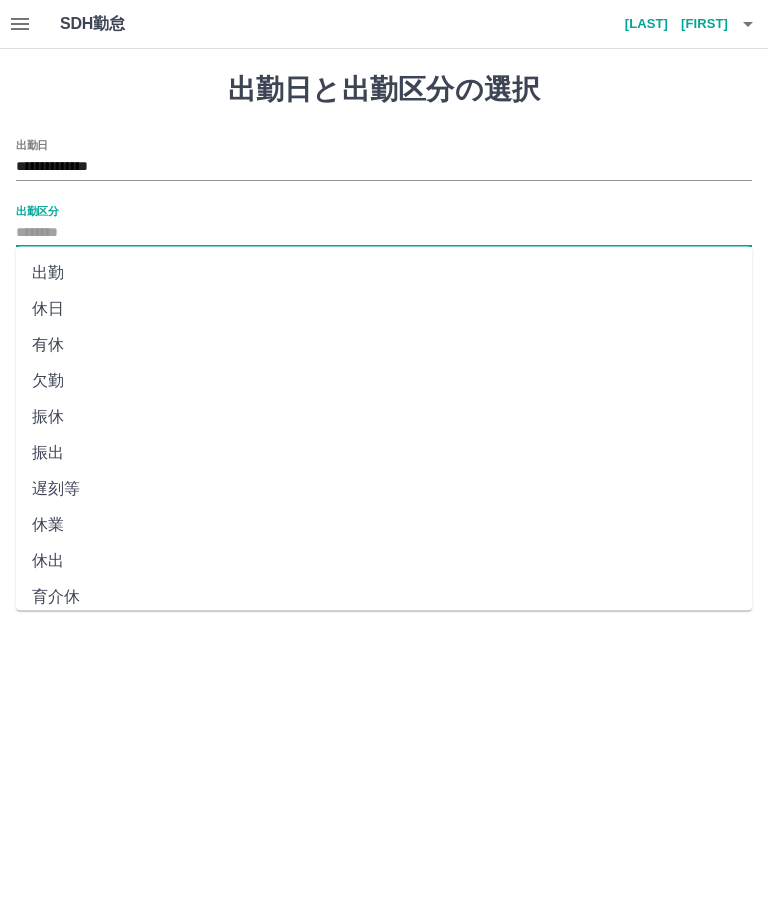 click on "出勤" at bounding box center (384, 273) 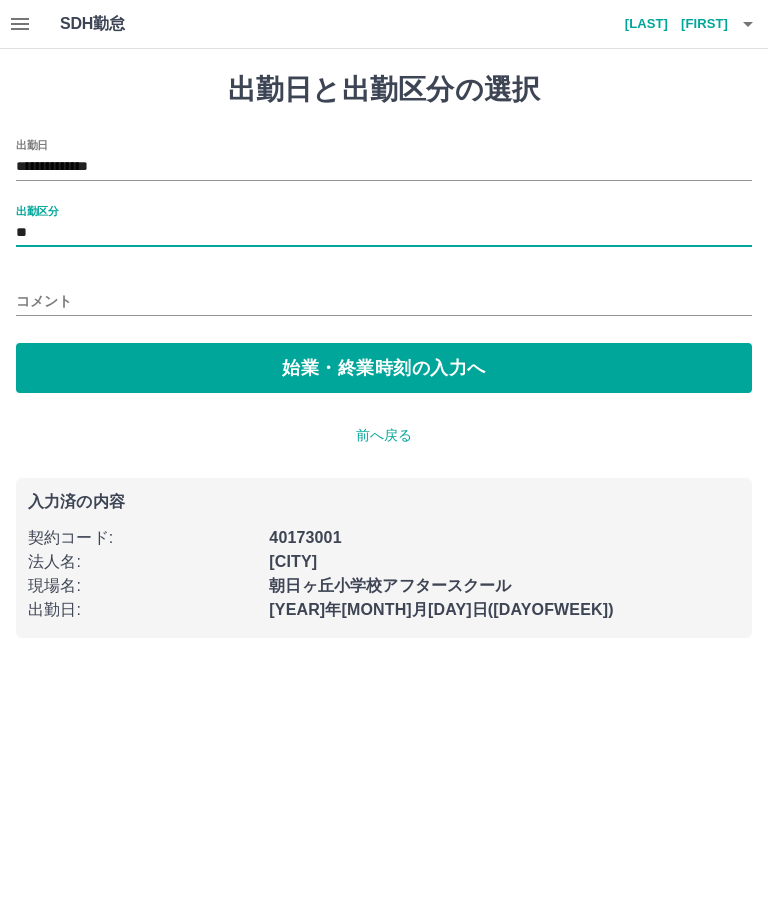 click on "始業・終業時刻の入力へ" at bounding box center (384, 368) 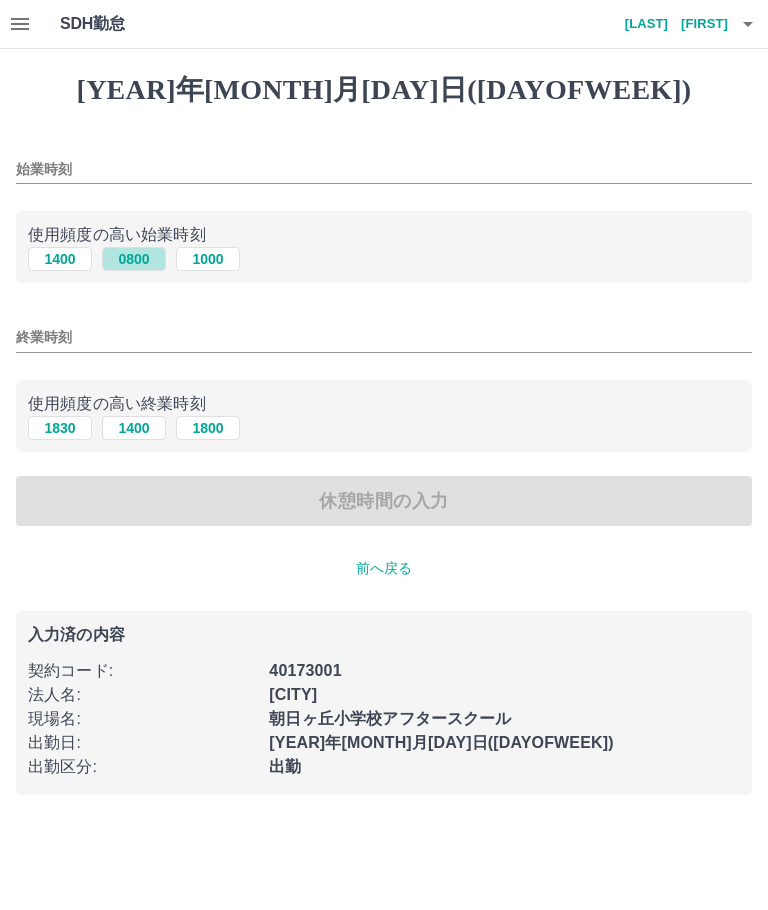 click on "0800" at bounding box center (134, 259) 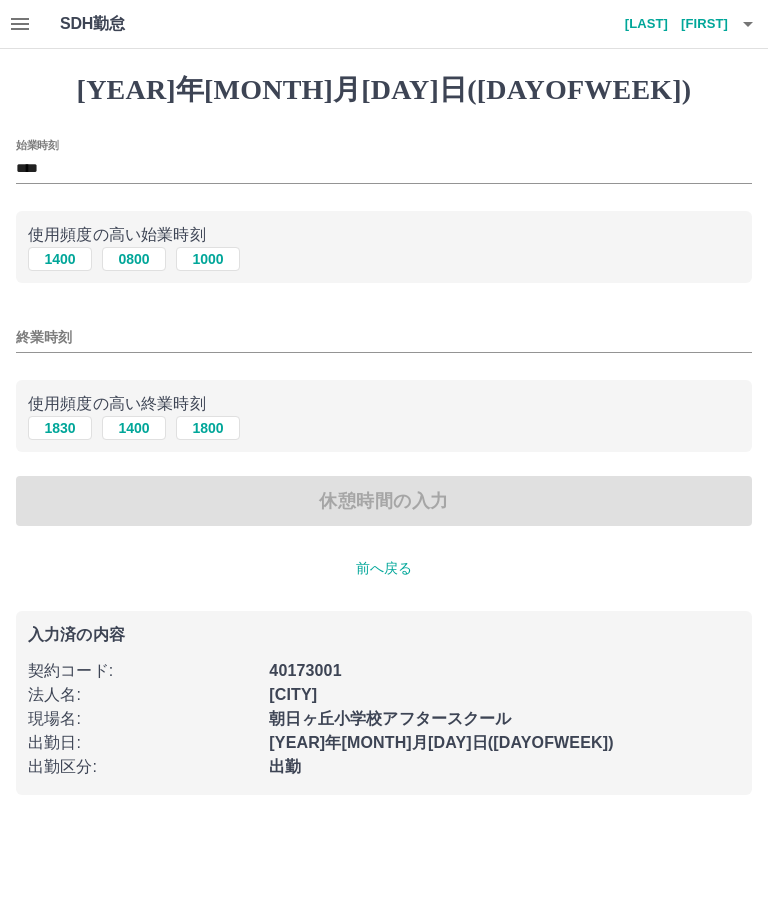 click on "終業時刻" at bounding box center [384, 337] 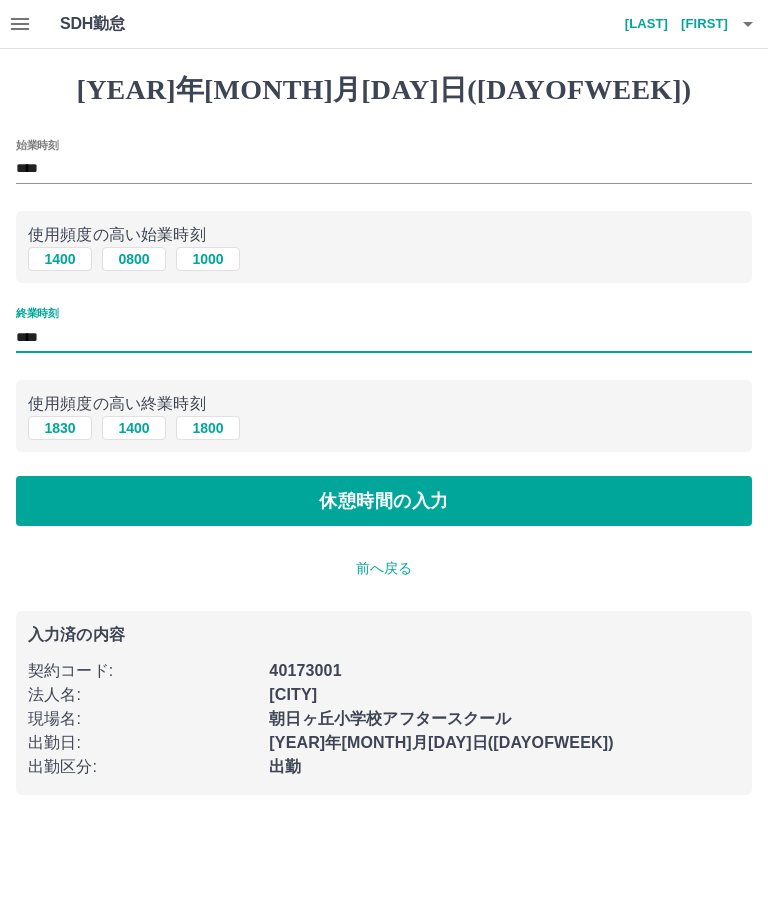 type on "****" 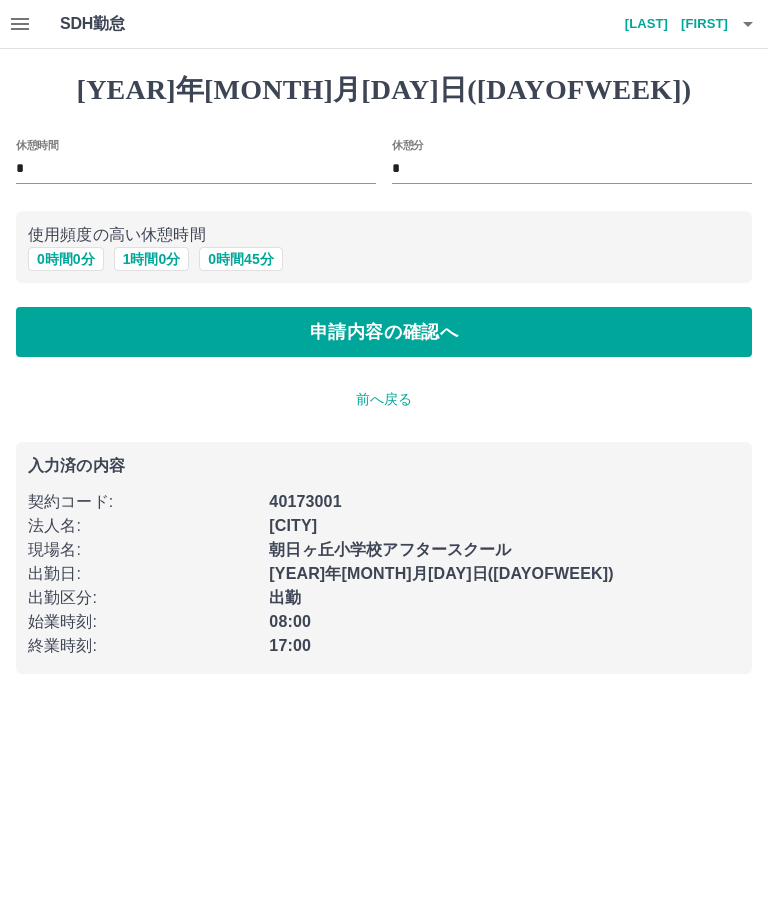 click on "1 時間 0 分" at bounding box center (152, 259) 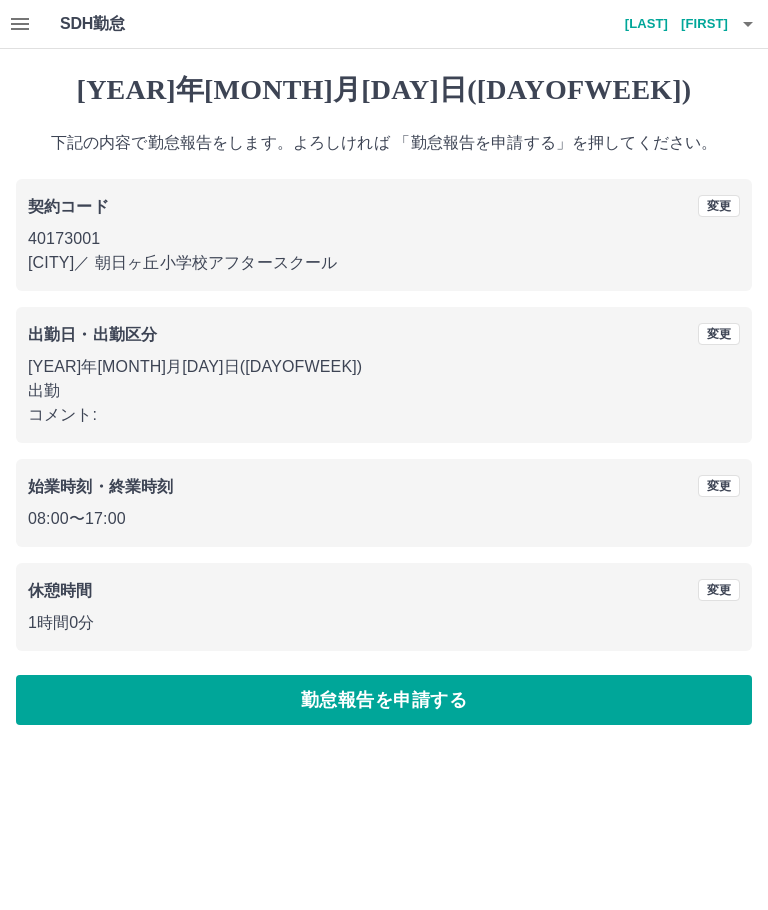 click on "勤怠報告を申請する" at bounding box center (384, 700) 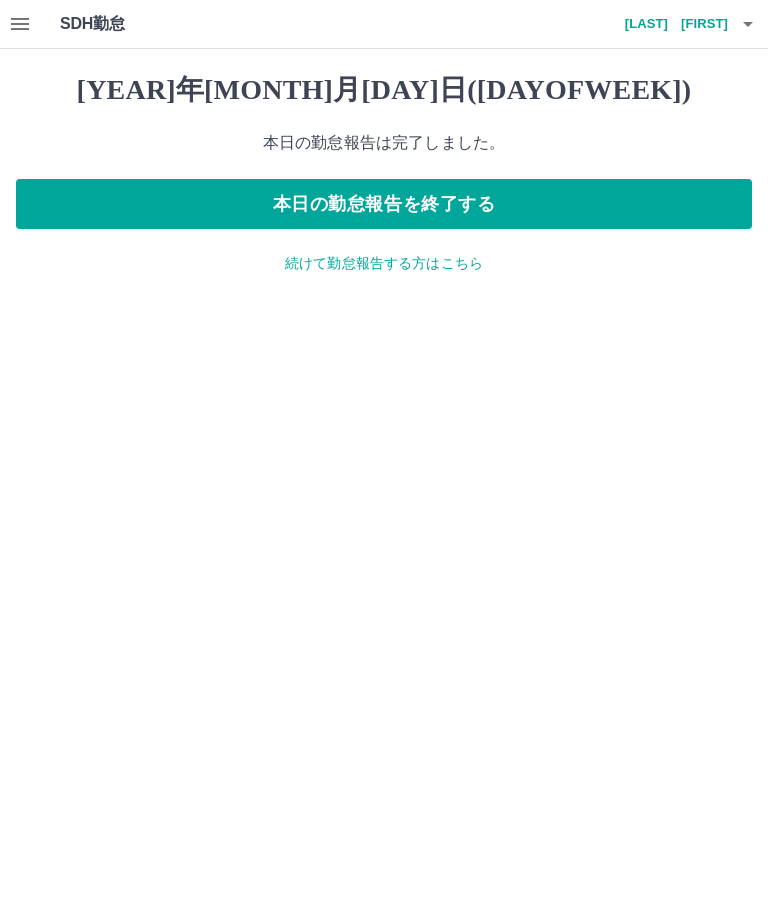 click on "続けて勤怠報告する方はこちら" at bounding box center (384, 263) 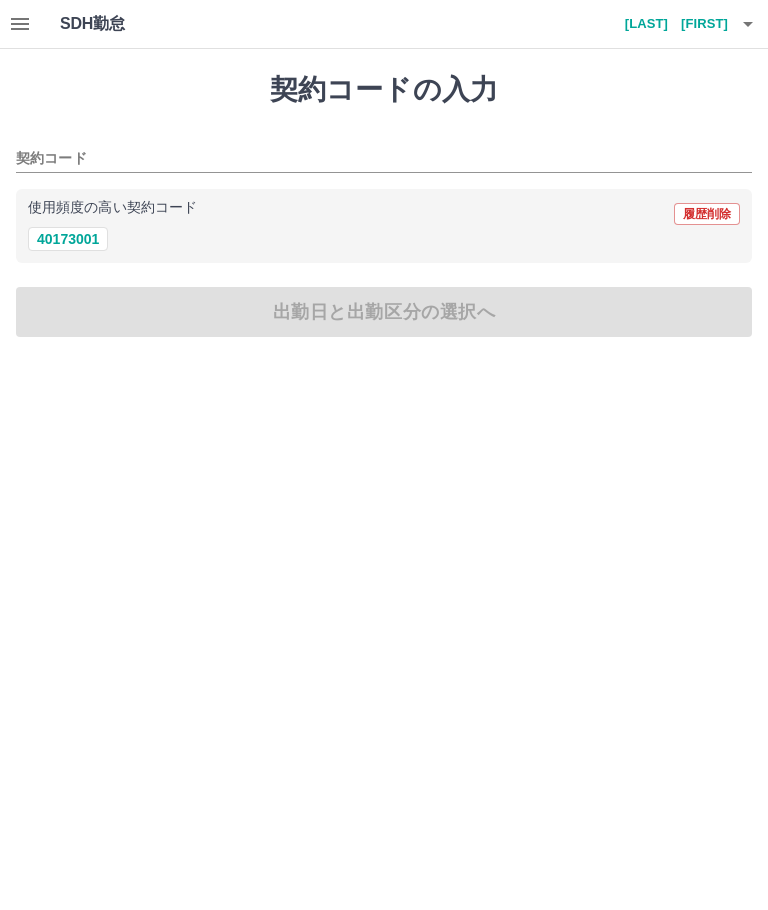 click on "40173001" at bounding box center [68, 239] 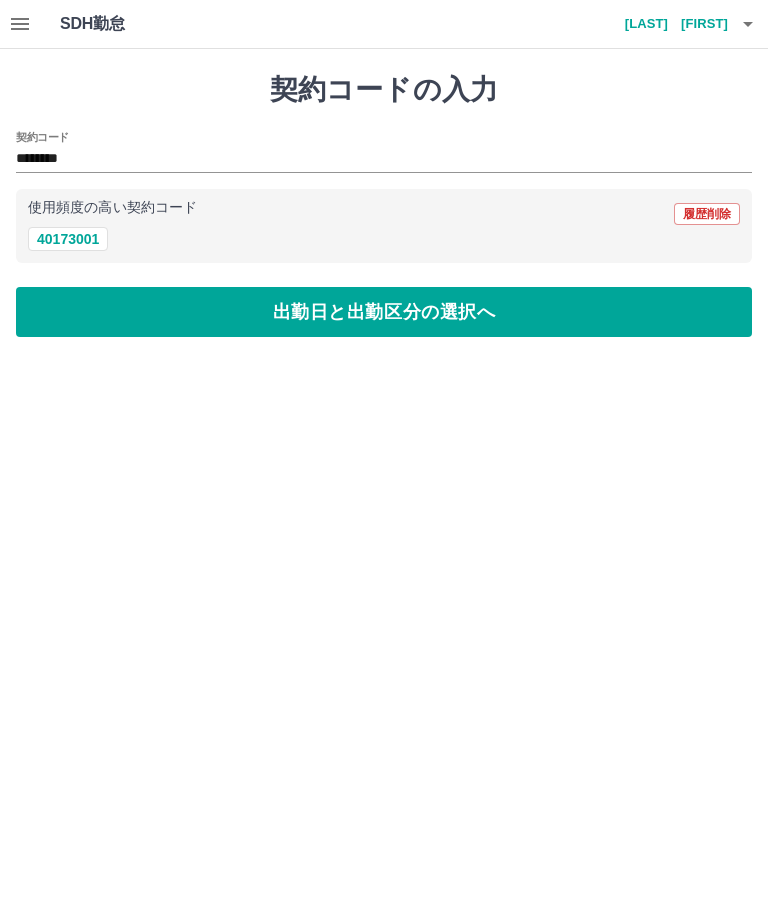 type on "********" 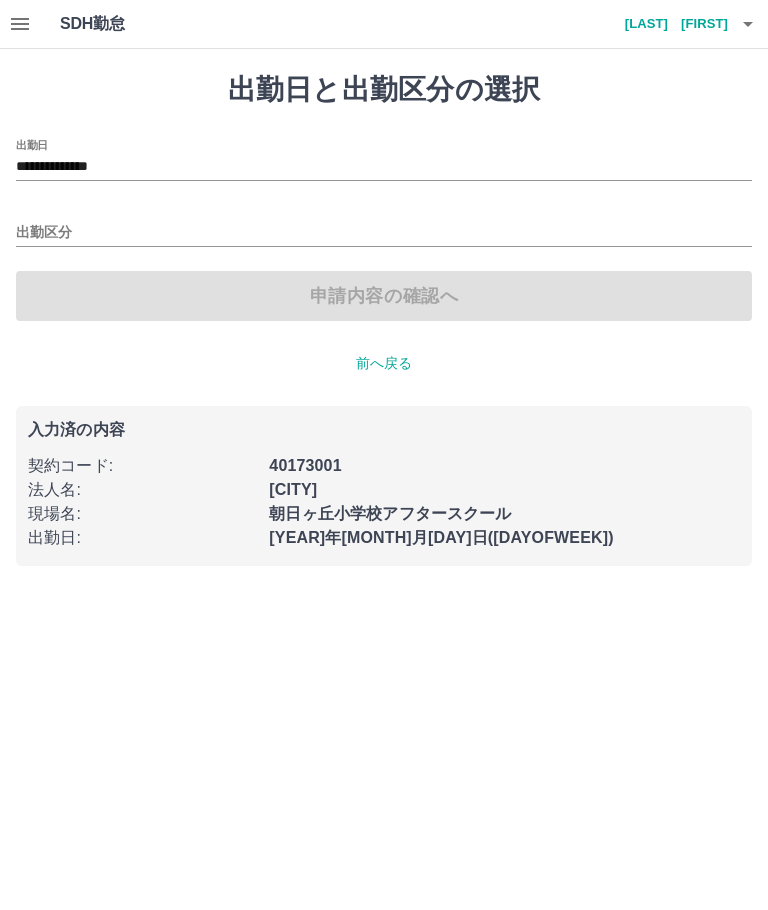 click on "**********" at bounding box center [384, 167] 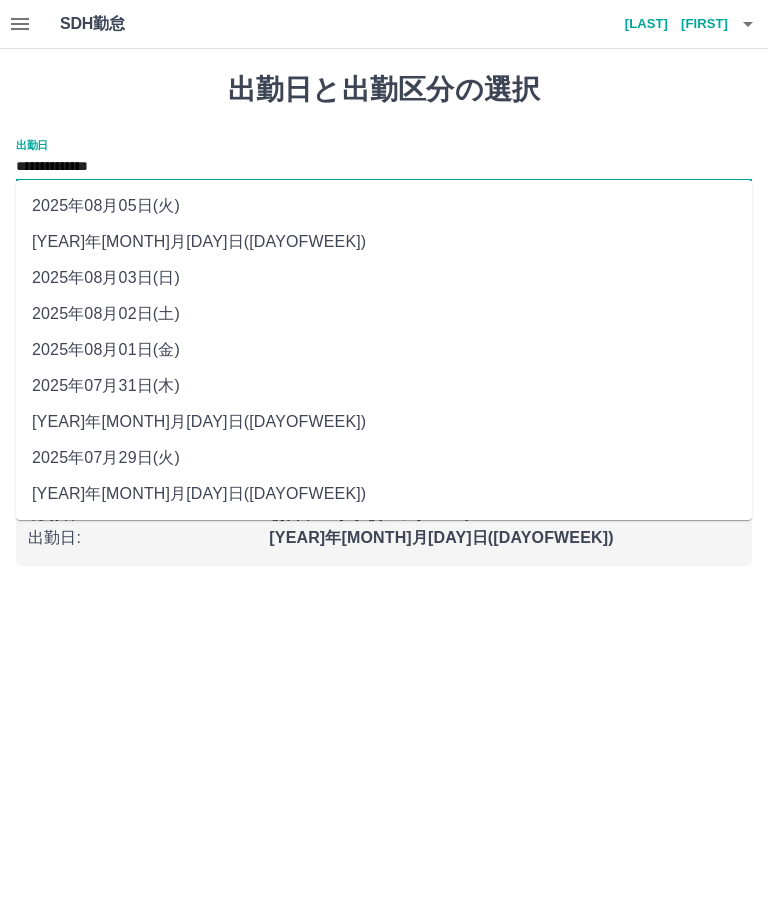 click on "2025年08月01日(金)" at bounding box center [384, 350] 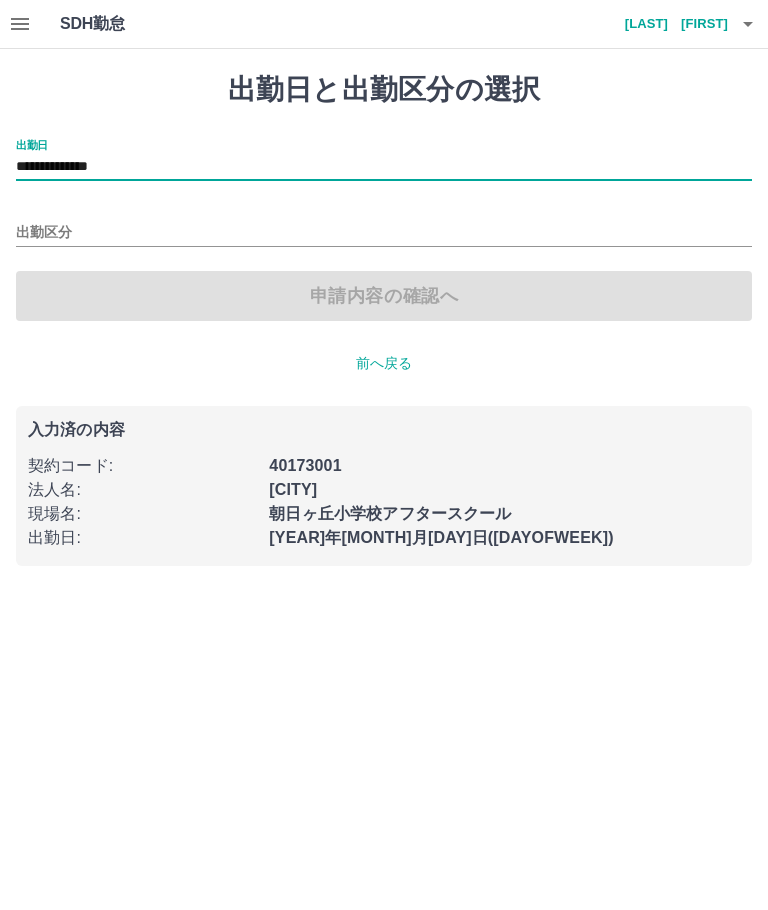 type on "**********" 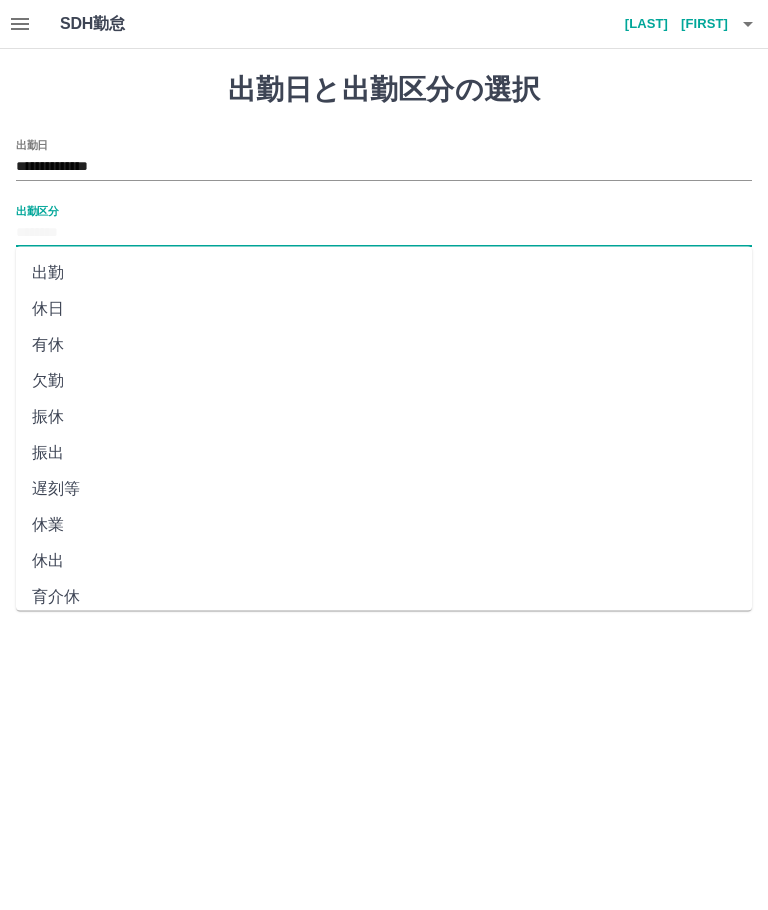click on "出勤" at bounding box center [384, 273] 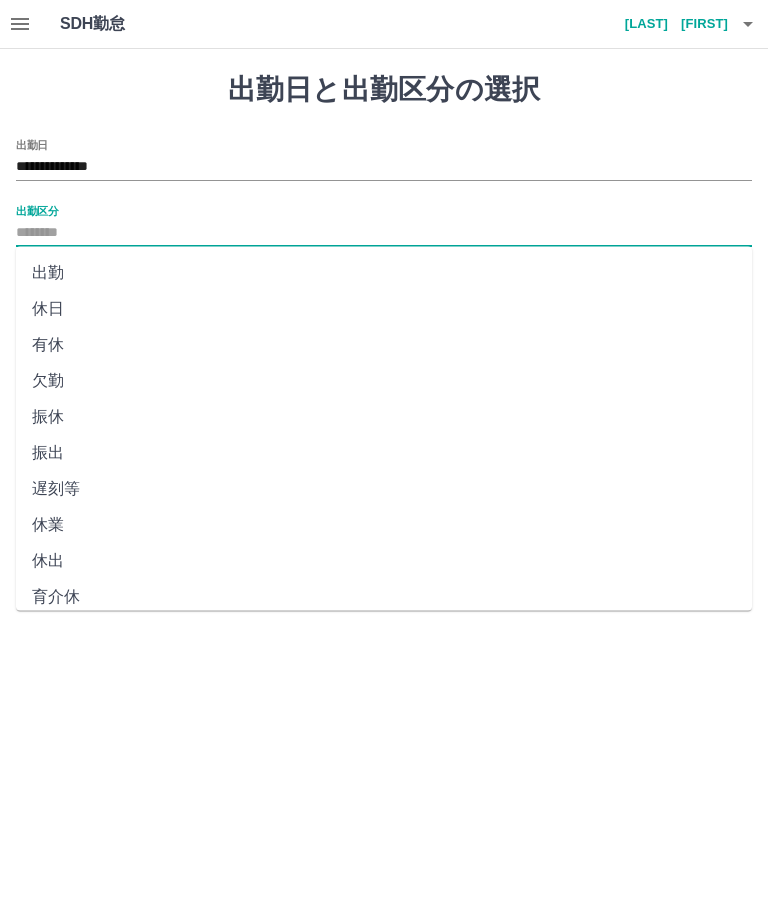 type on "**" 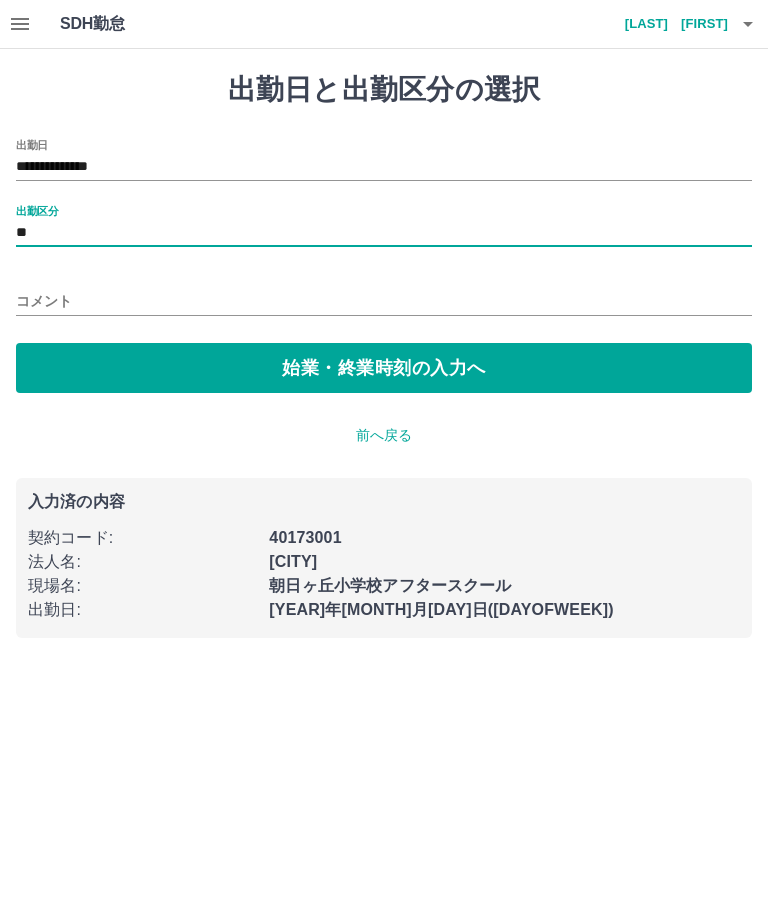 click on "**" at bounding box center (384, 233) 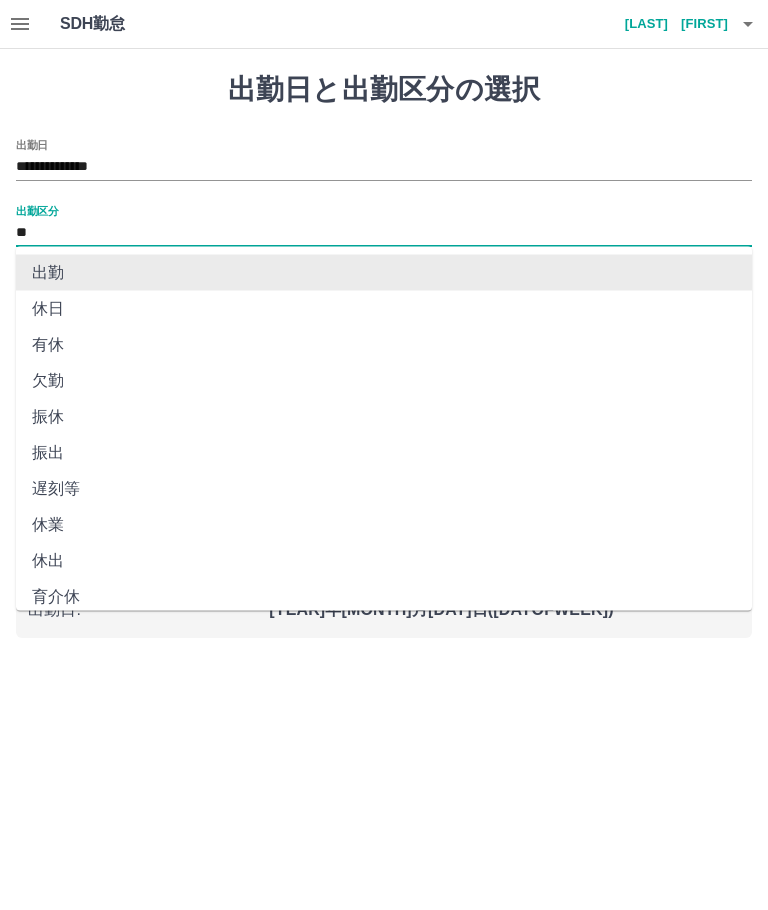 click on "出勤" at bounding box center (384, 273) 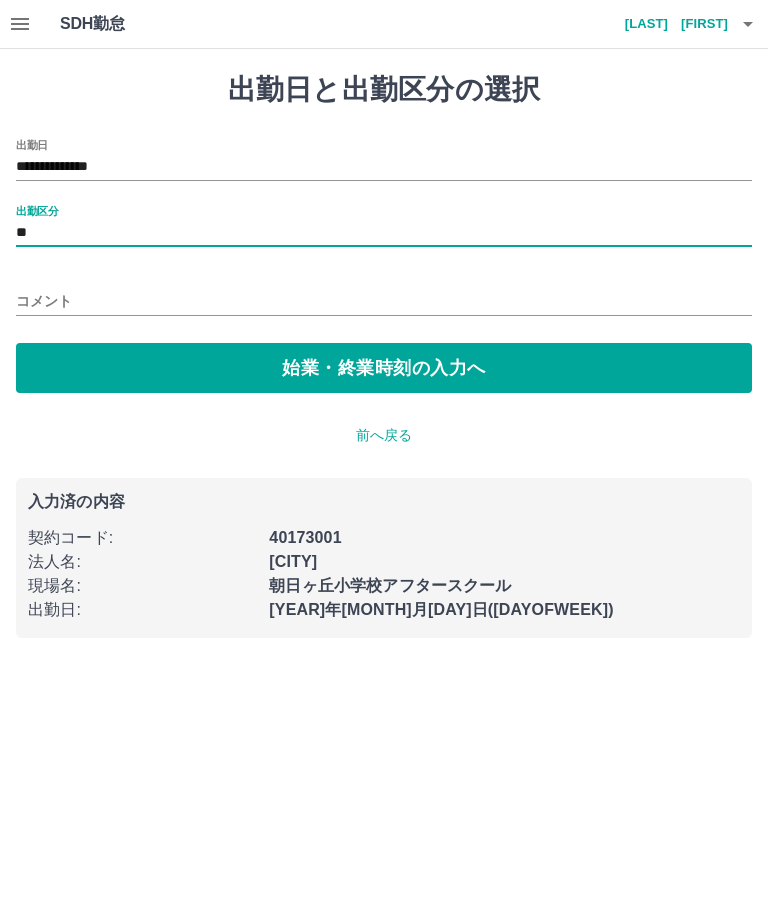 click on "始業・終業時刻の入力へ" at bounding box center [384, 368] 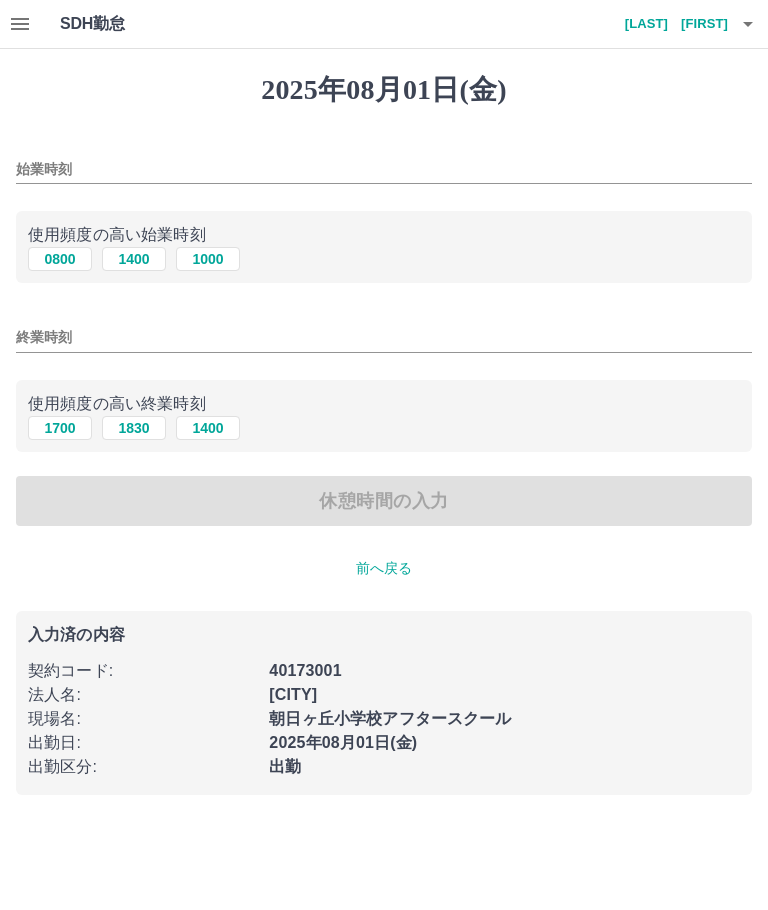 click on "0800" at bounding box center [60, 259] 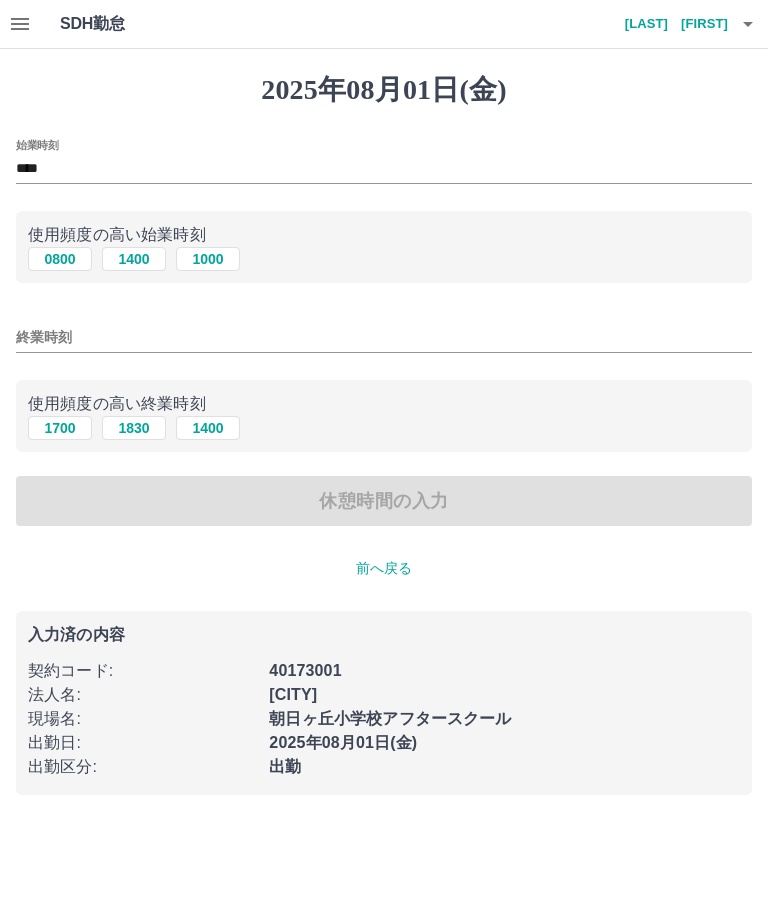 click on "1700" at bounding box center [60, 428] 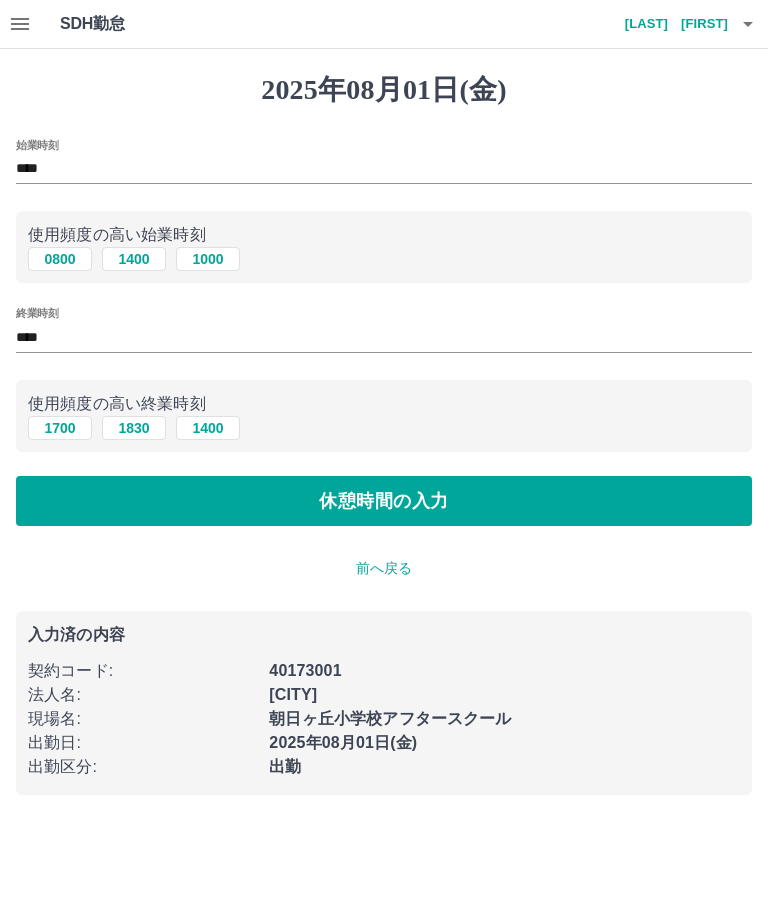 click on "休憩時間の入力" at bounding box center [384, 501] 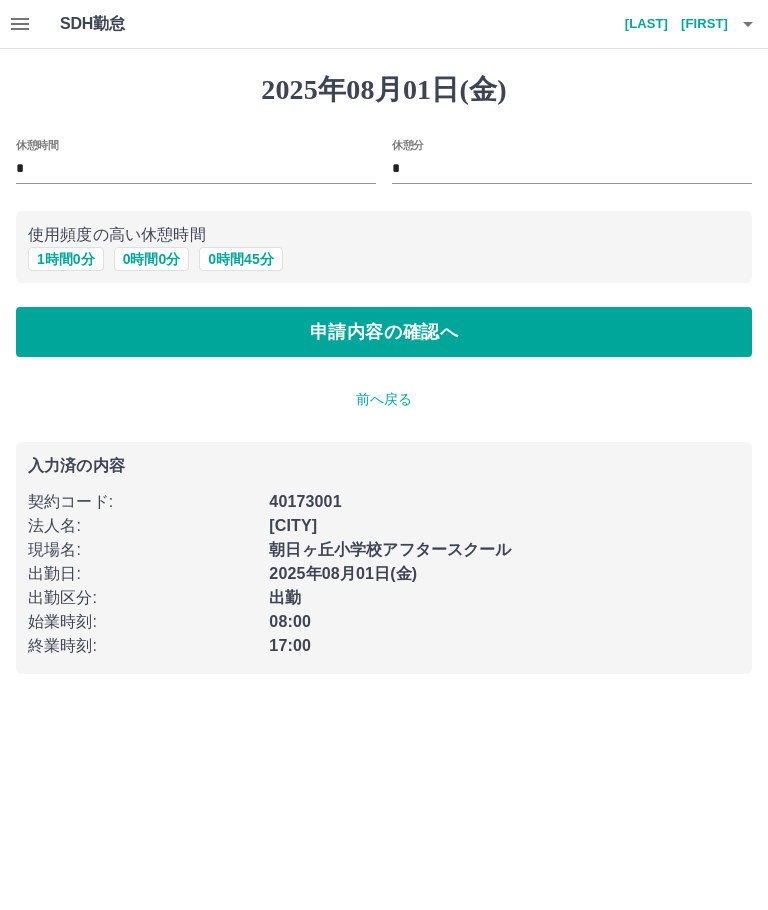 click on "1 時間 0 分" at bounding box center (66, 259) 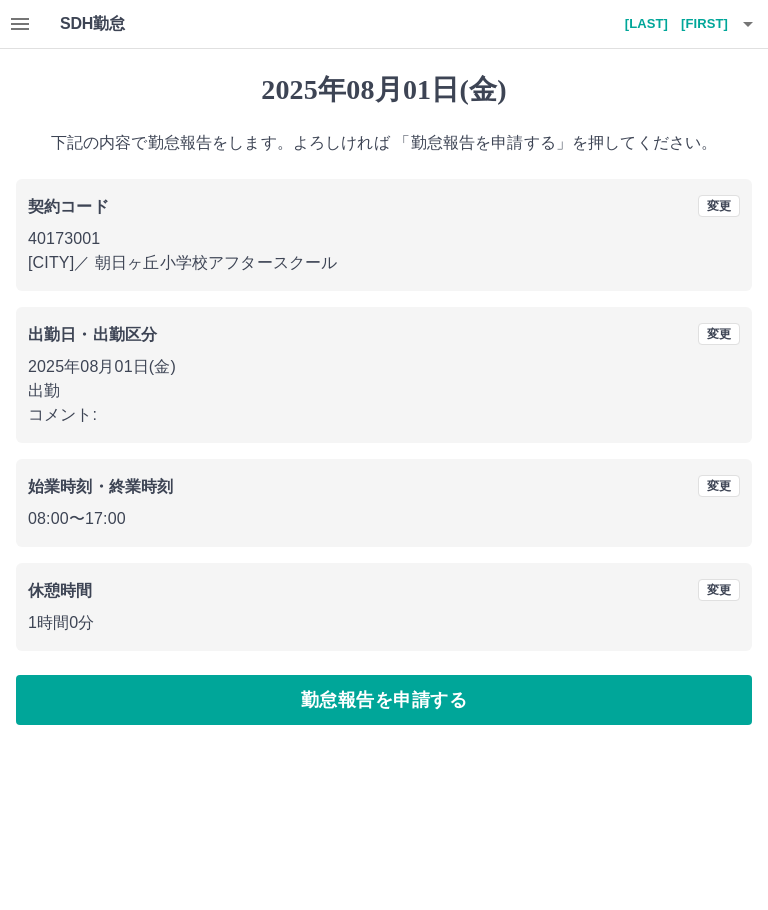 click on "勤怠報告を申請する" at bounding box center [384, 700] 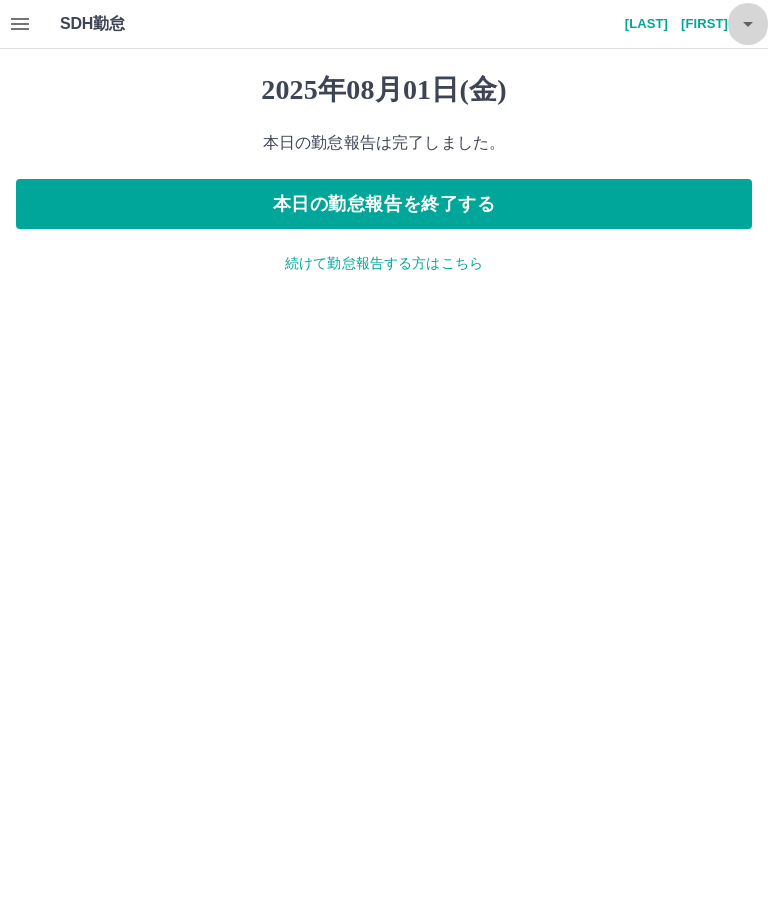 click at bounding box center (748, 24) 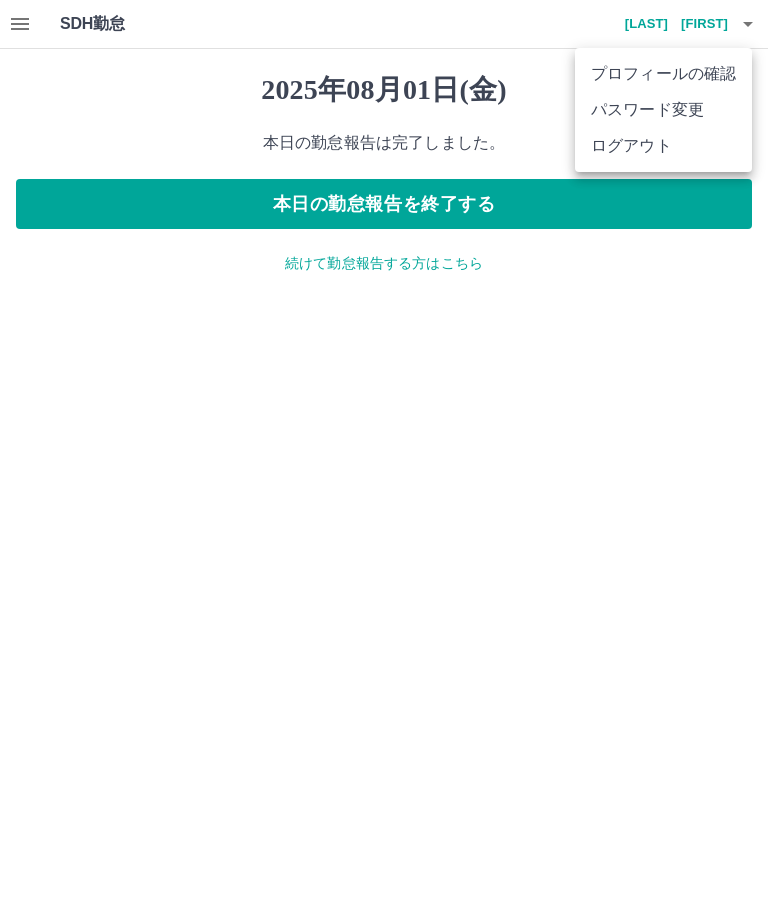 click on "ログアウト" at bounding box center (663, 146) 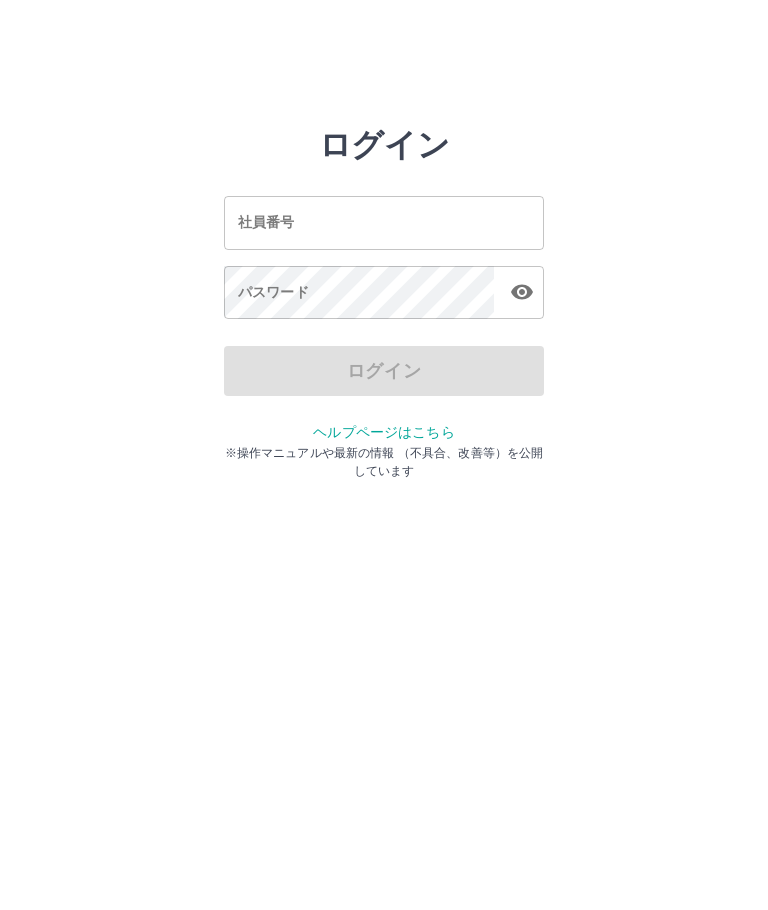 scroll, scrollTop: 0, scrollLeft: 0, axis: both 